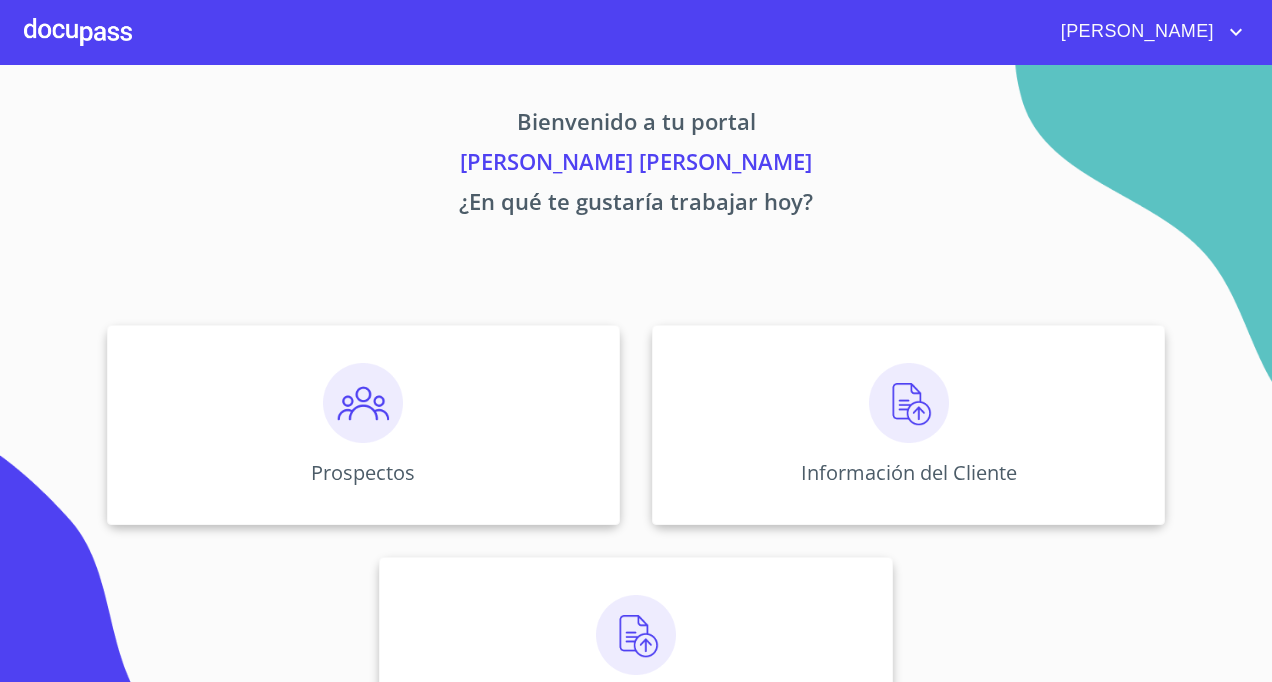 scroll, scrollTop: 0, scrollLeft: 0, axis: both 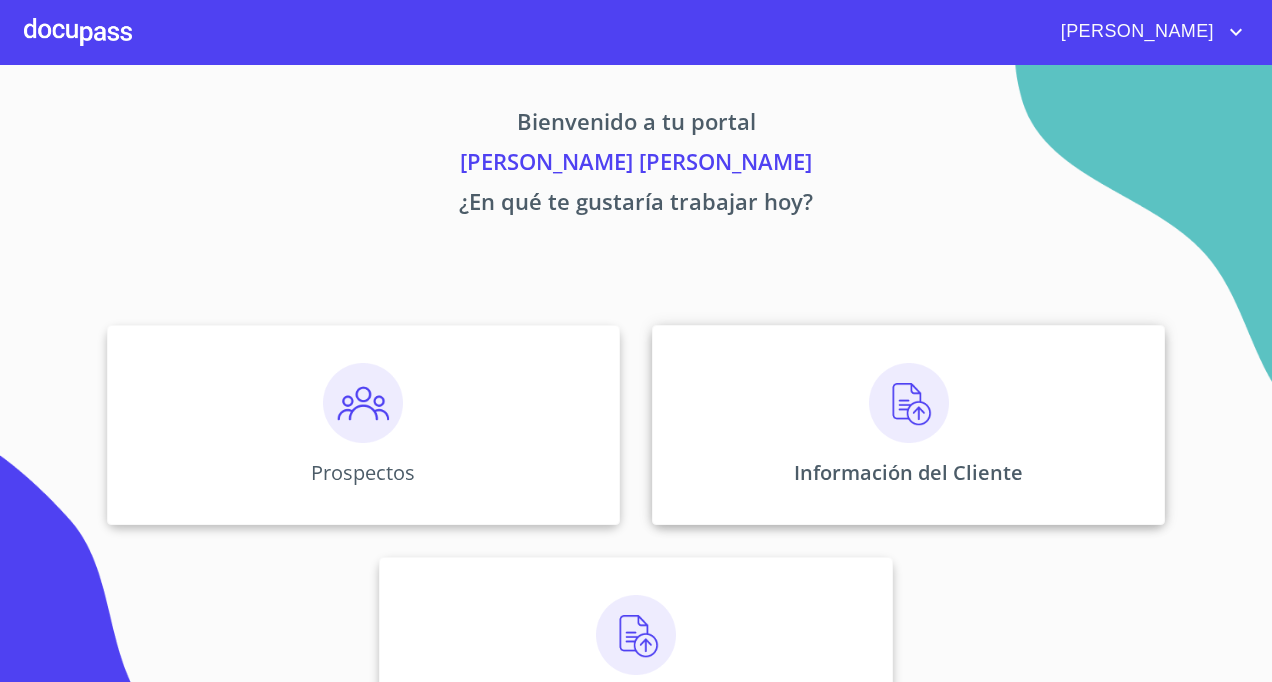 click on "Información del Cliente" at bounding box center [908, 425] 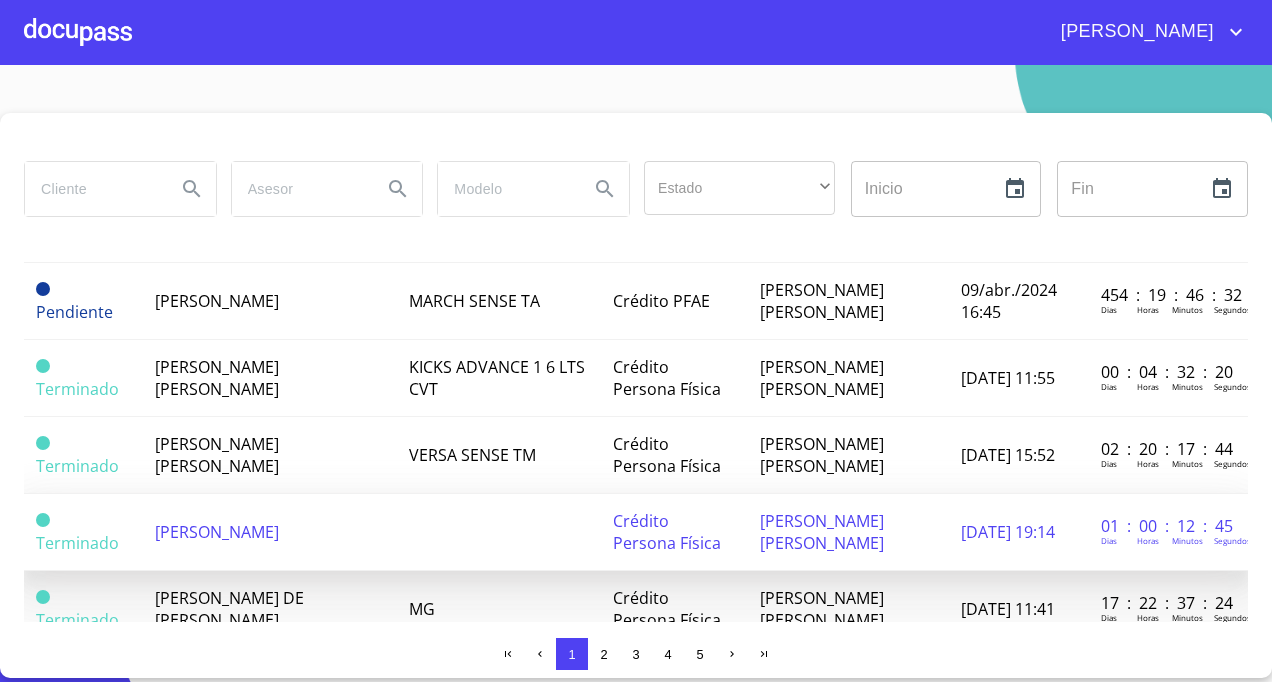 scroll, scrollTop: 900, scrollLeft: 0, axis: vertical 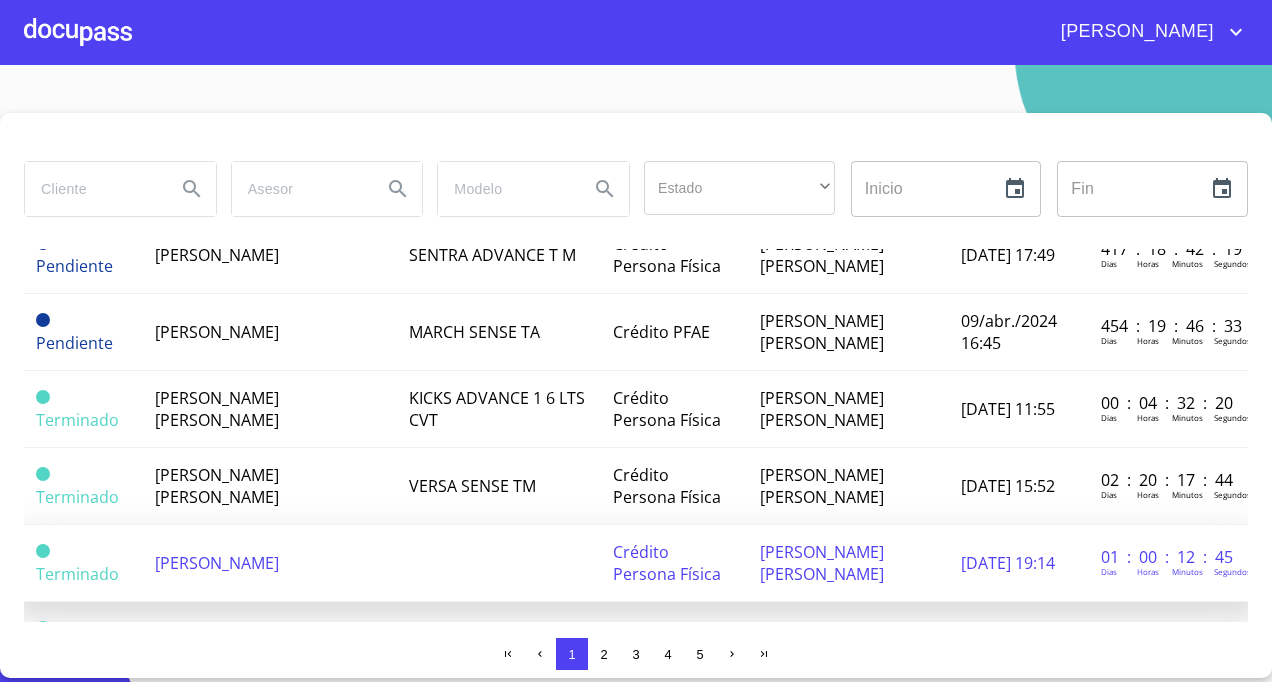 click on "[PERSON_NAME]" at bounding box center [270, 563] 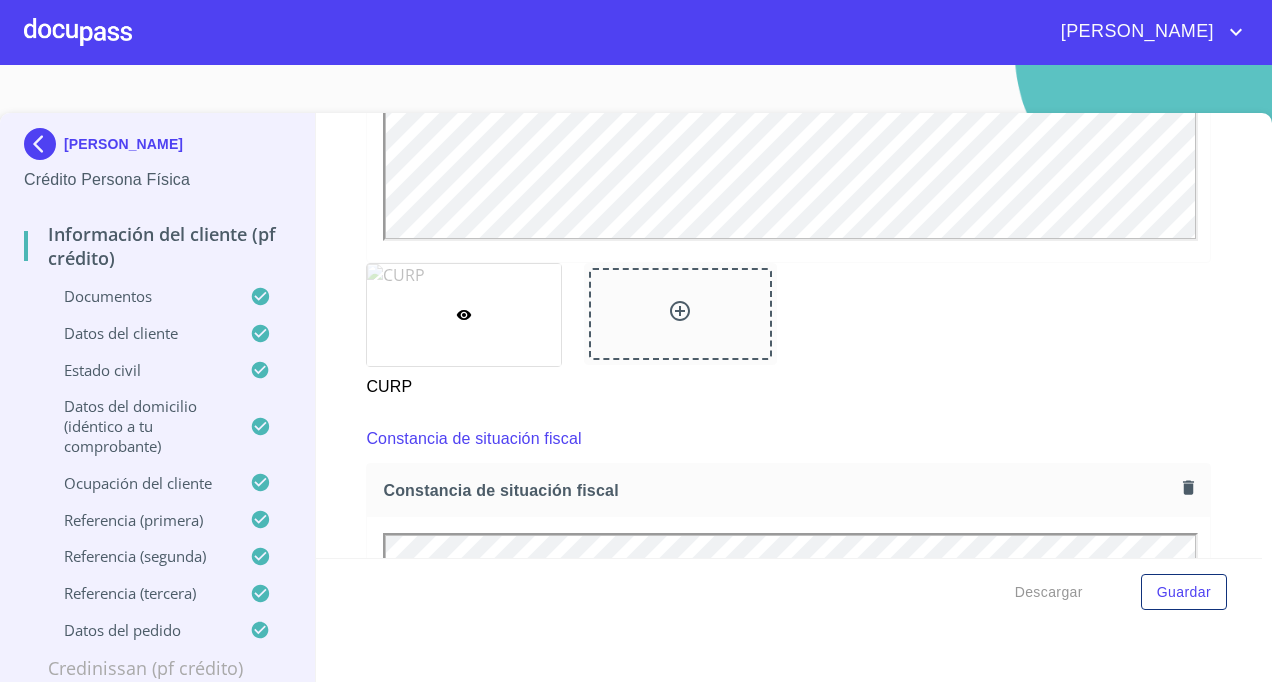 scroll, scrollTop: 2889, scrollLeft: 0, axis: vertical 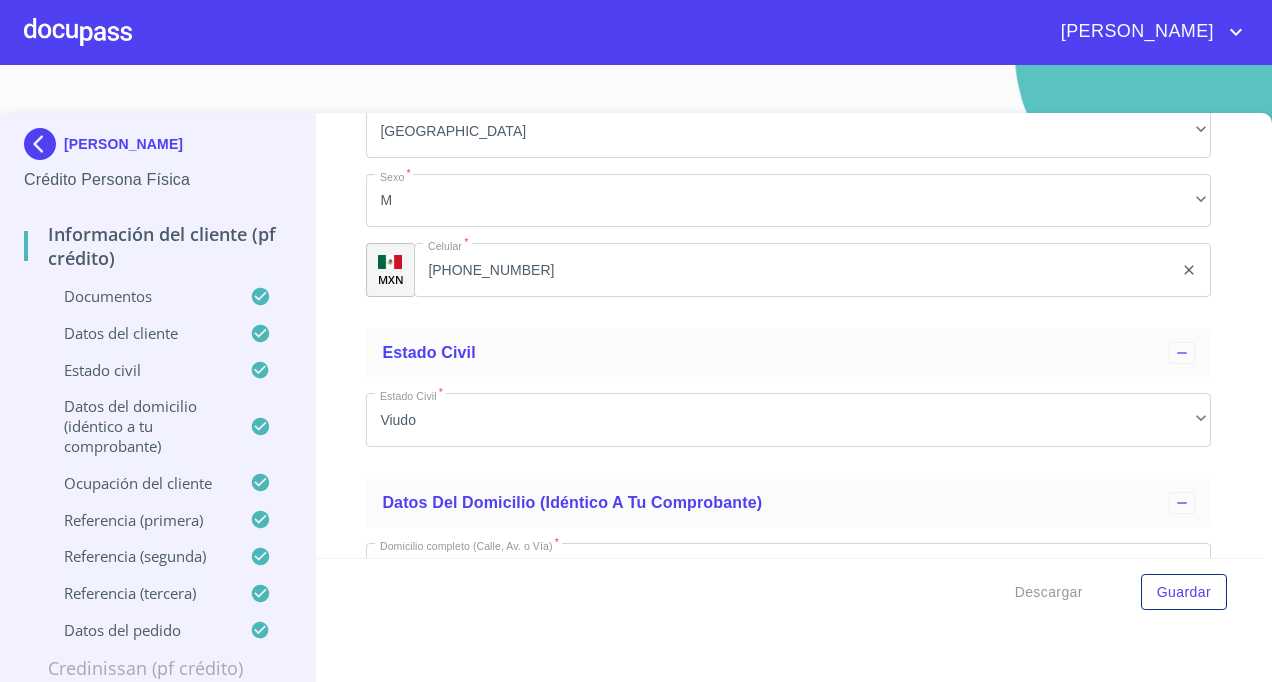 click at bounding box center [78, 32] 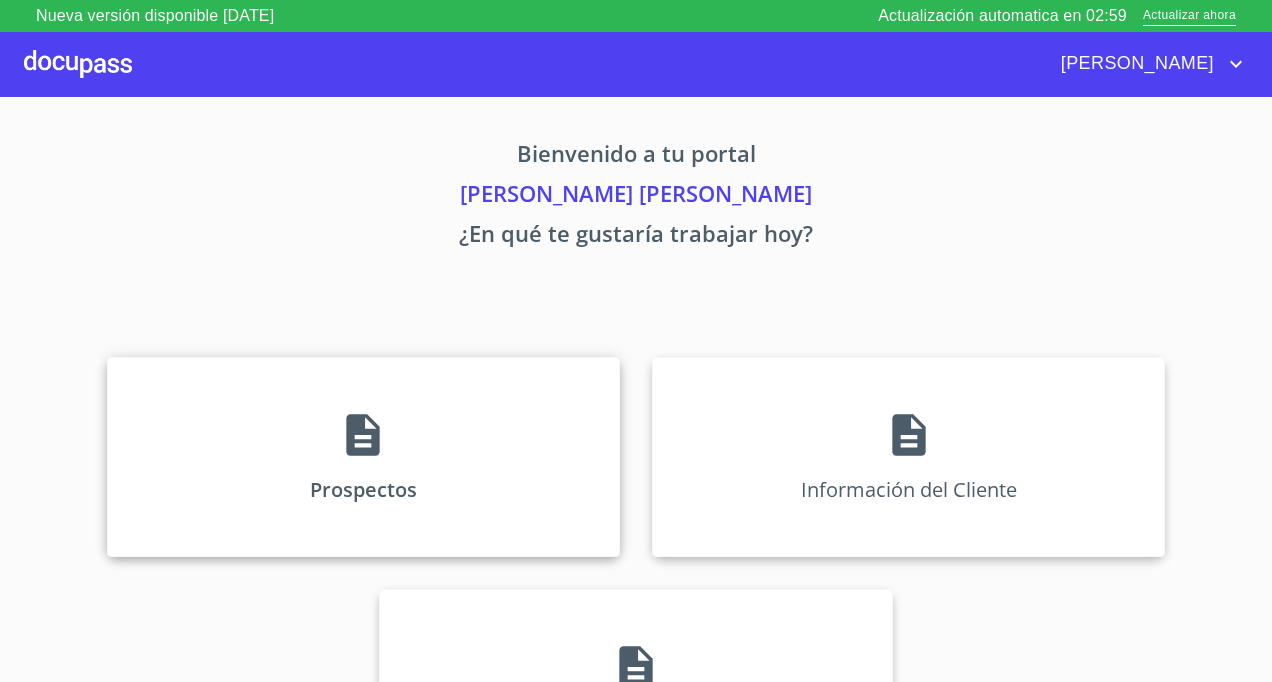 click on "Prospectos" at bounding box center (363, 457) 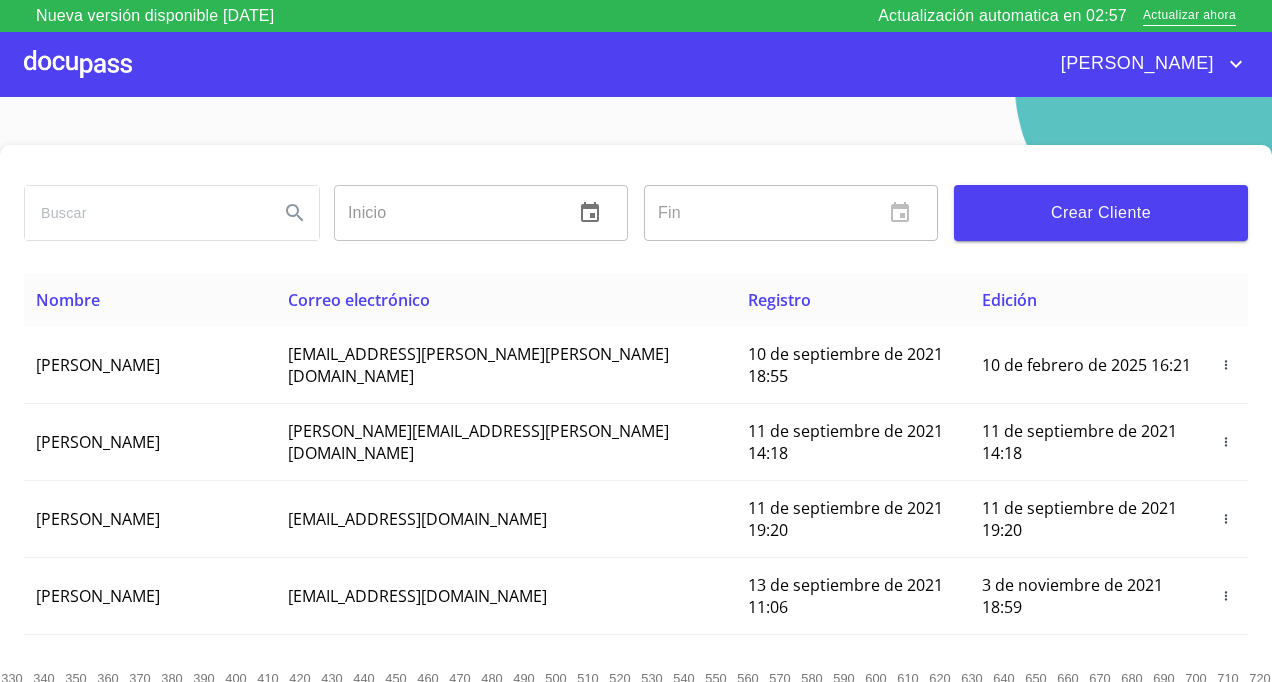 click at bounding box center (144, 213) 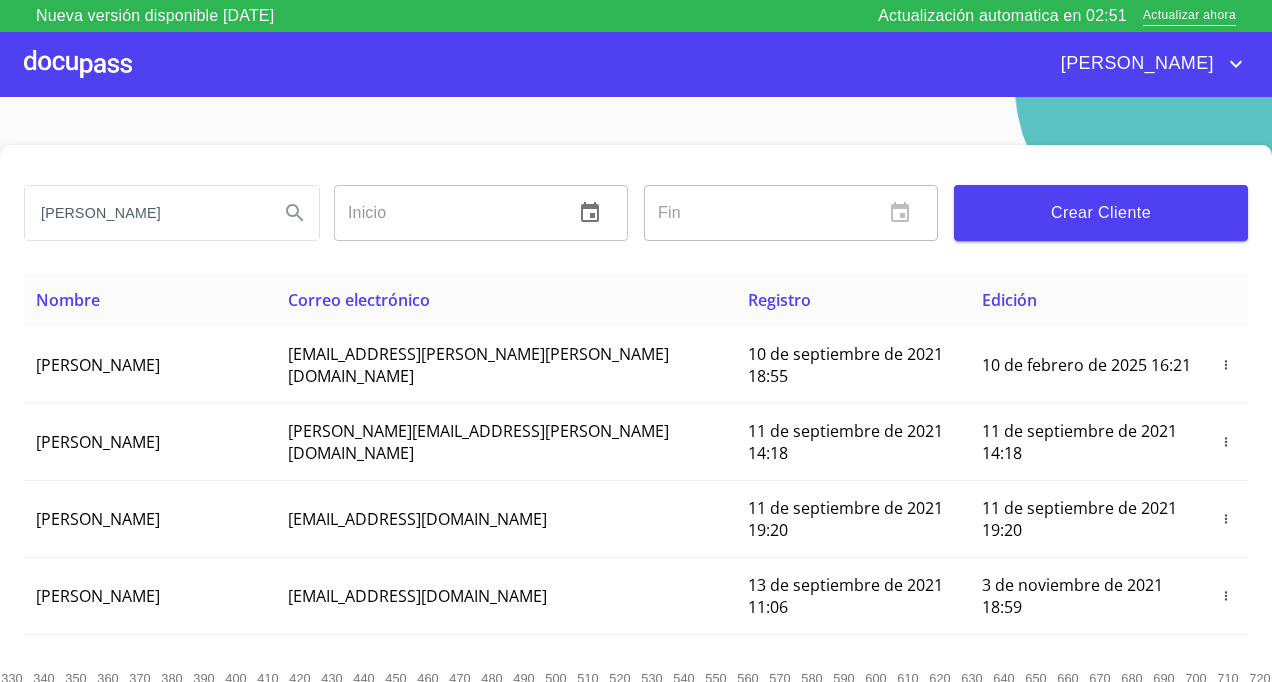 type on "[PERSON_NAME]" 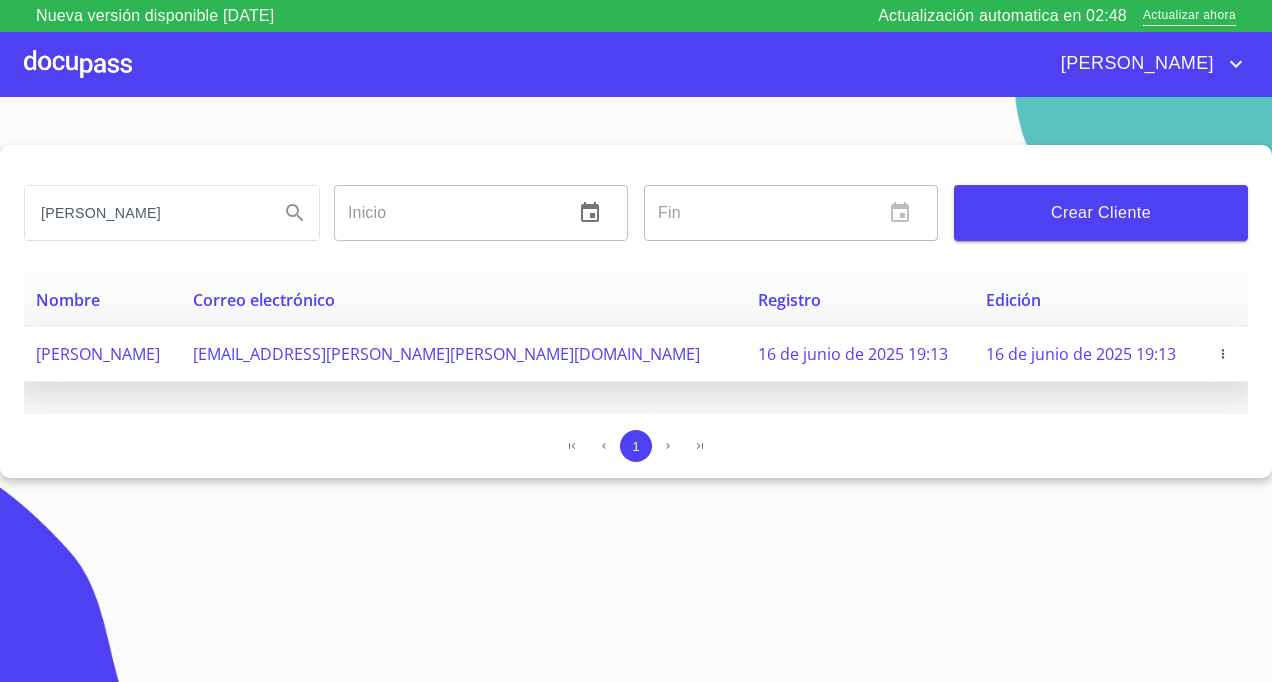 drag, startPoint x: 284, startPoint y: 362, endPoint x: 527, endPoint y: 380, distance: 243.66576 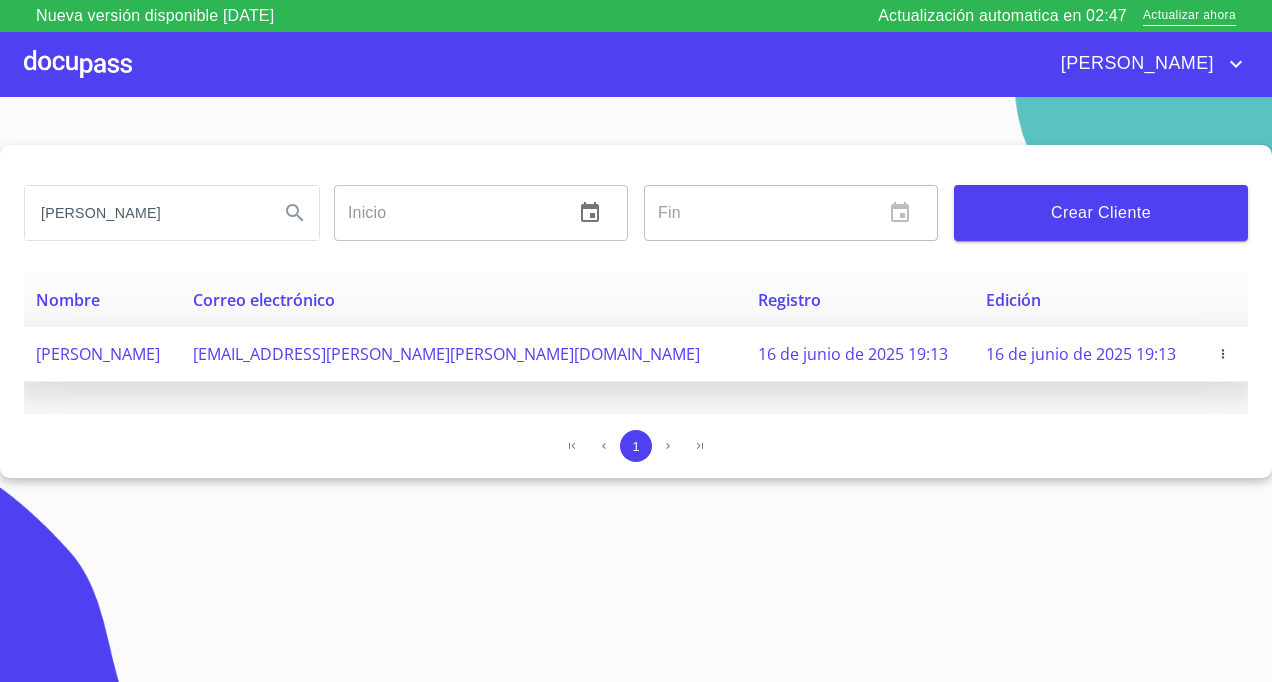 copy on "[EMAIL_ADDRESS][PERSON_NAME][PERSON_NAME][DOMAIN_NAME]" 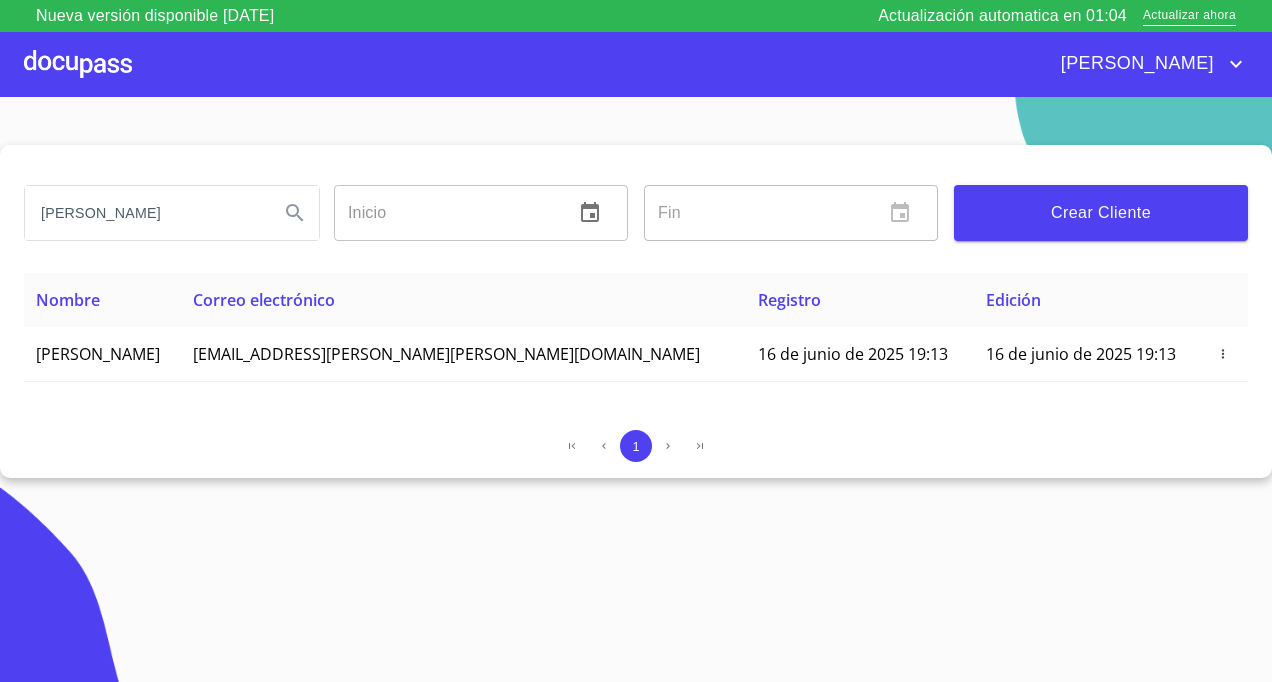click at bounding box center [78, 64] 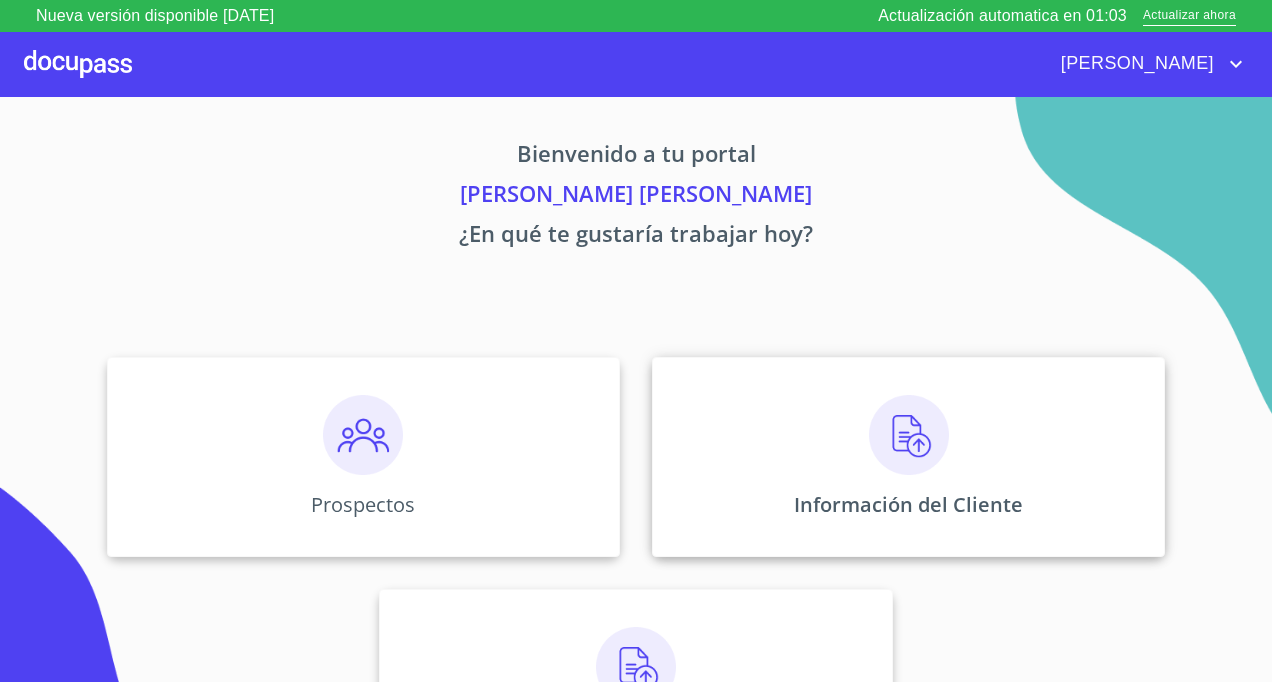 click on "Información del Cliente" at bounding box center (908, 457) 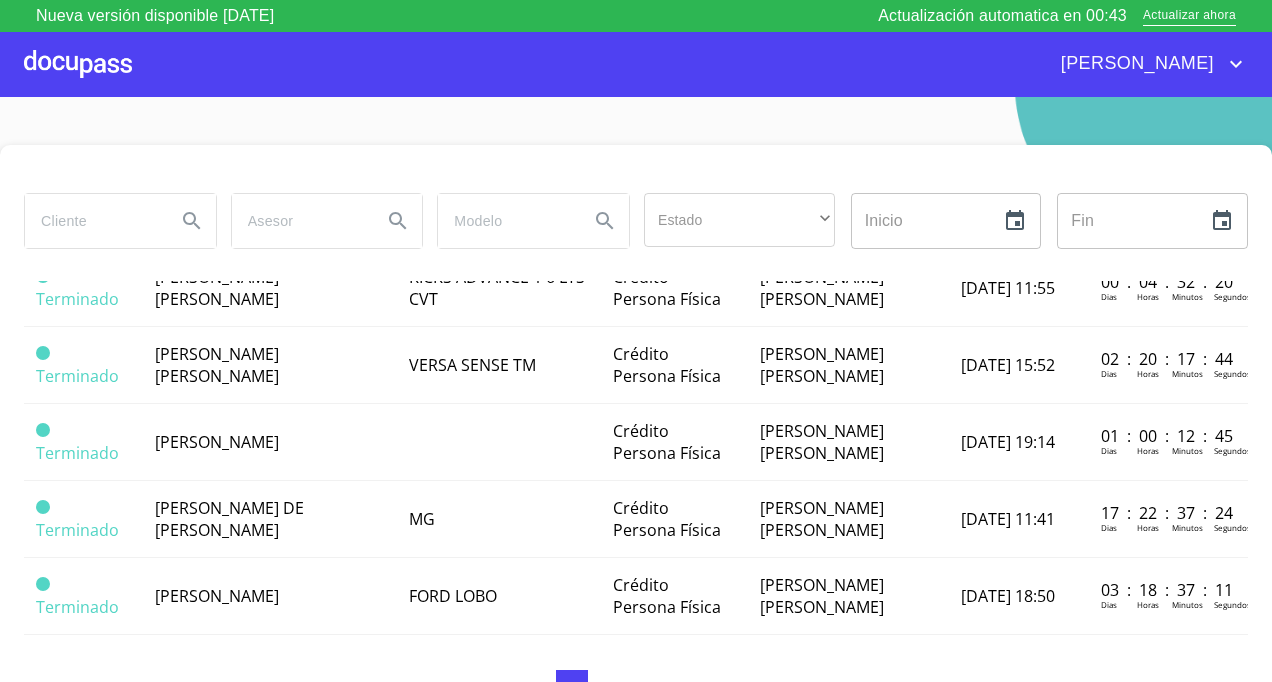scroll, scrollTop: 1100, scrollLeft: 0, axis: vertical 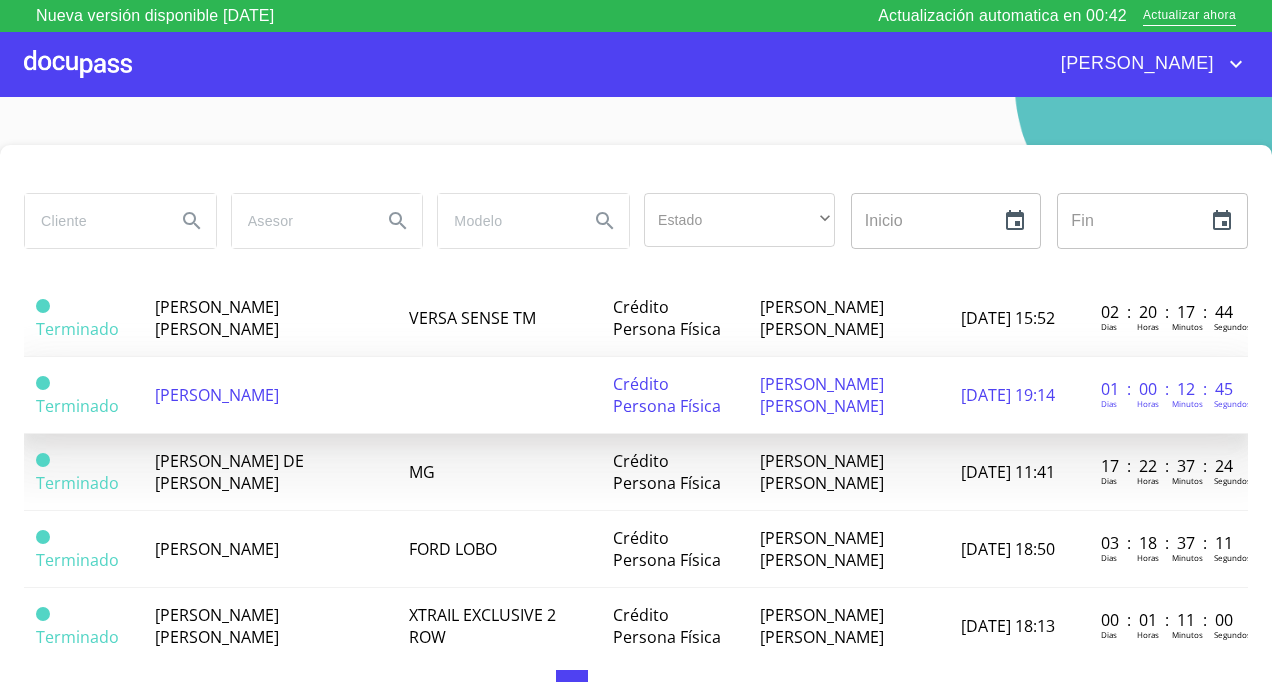 click on "[PERSON_NAME]" at bounding box center (270, 395) 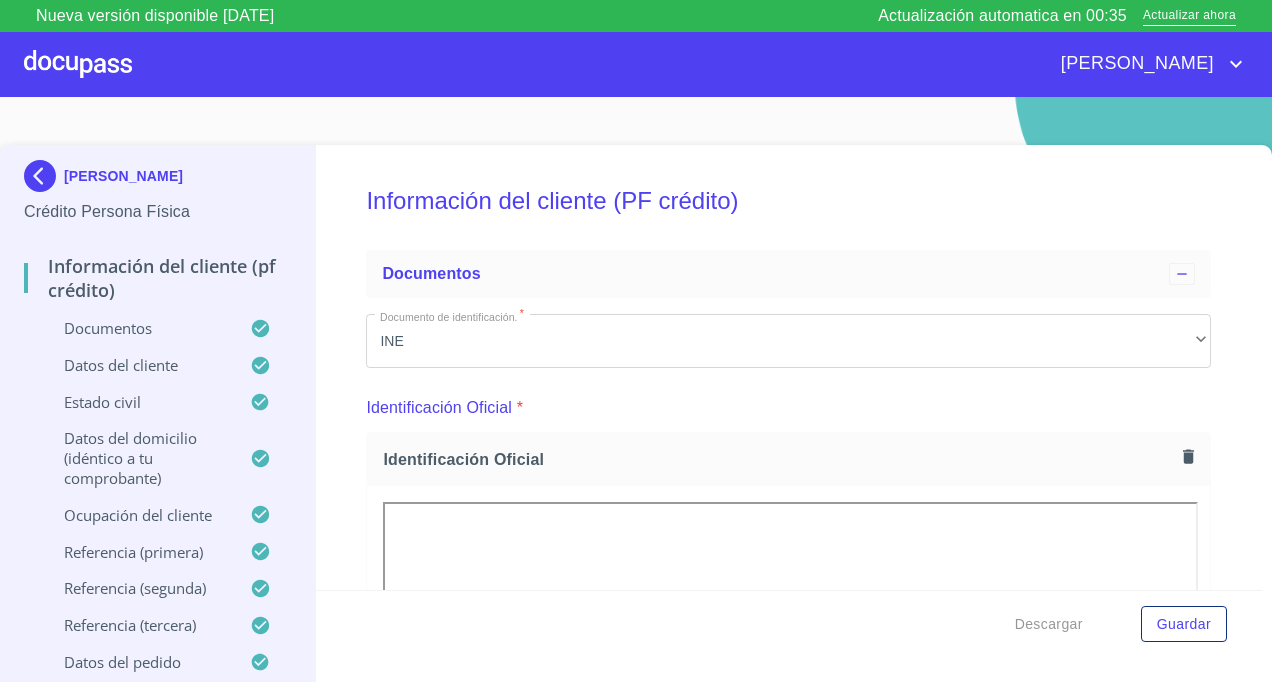 scroll, scrollTop: 600, scrollLeft: 0, axis: vertical 